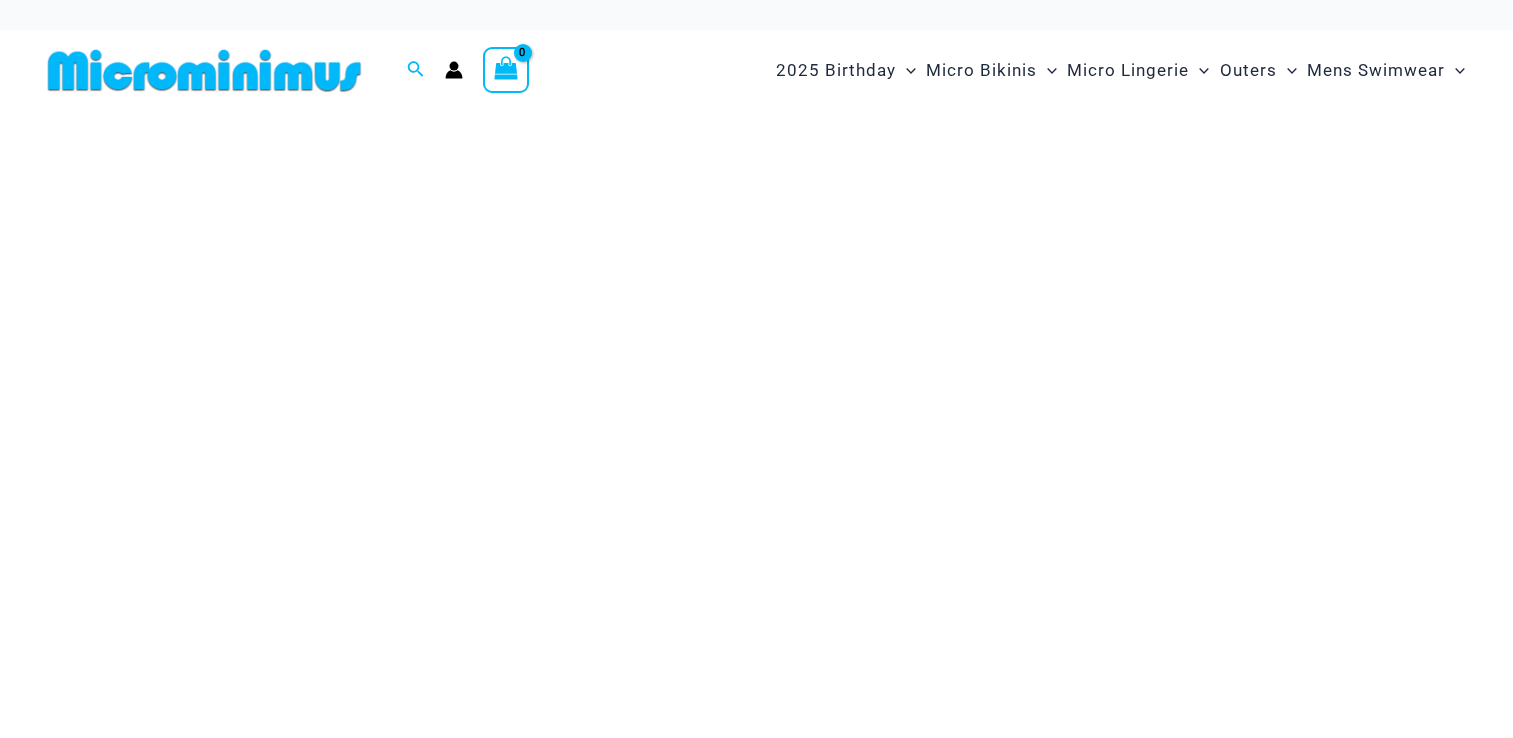 scroll, scrollTop: 0, scrollLeft: 0, axis: both 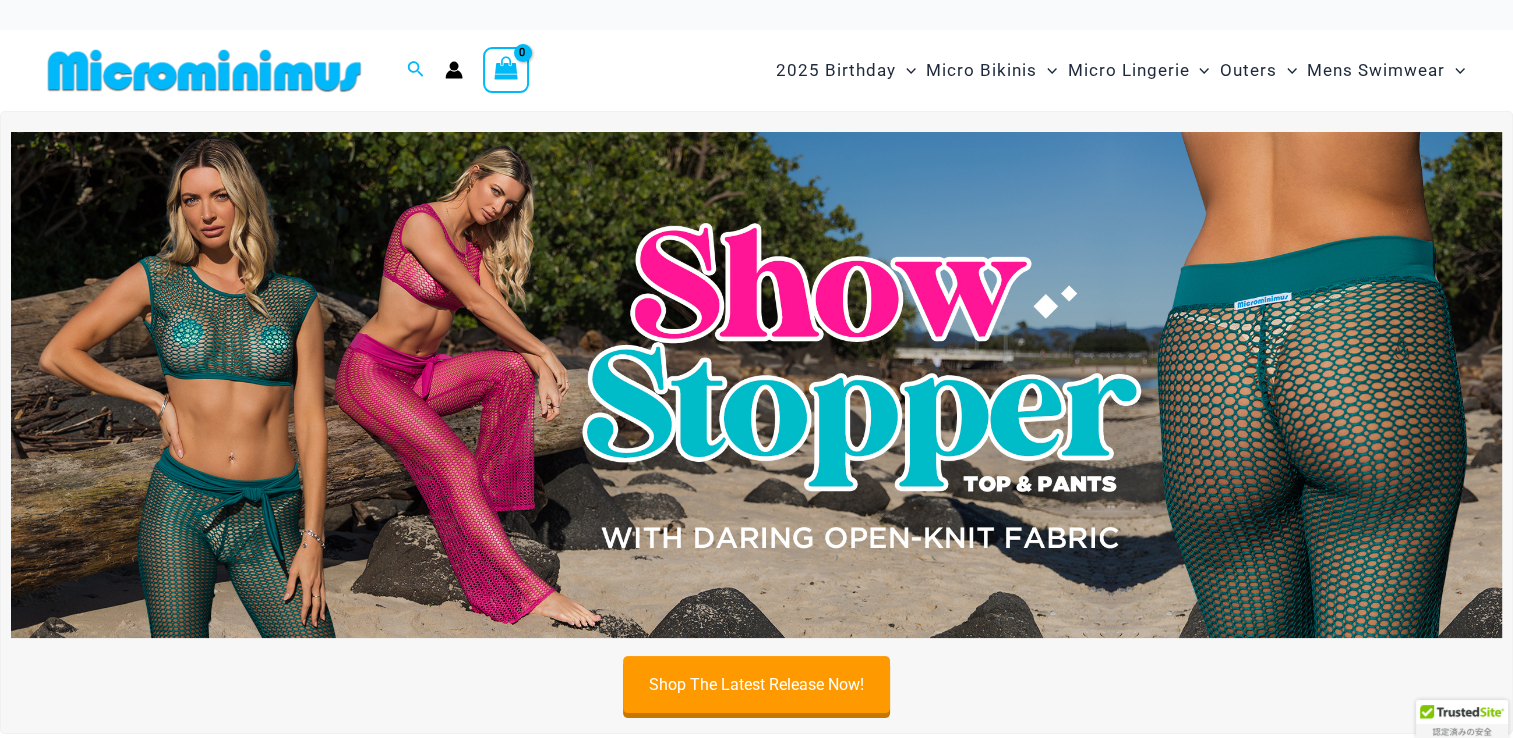 click on "Skip to content
Search for:
Search
Search
No products in the cart.
No products in the cart.
Continue Shopping
2025 Birthday" at bounding box center (756, 4745) 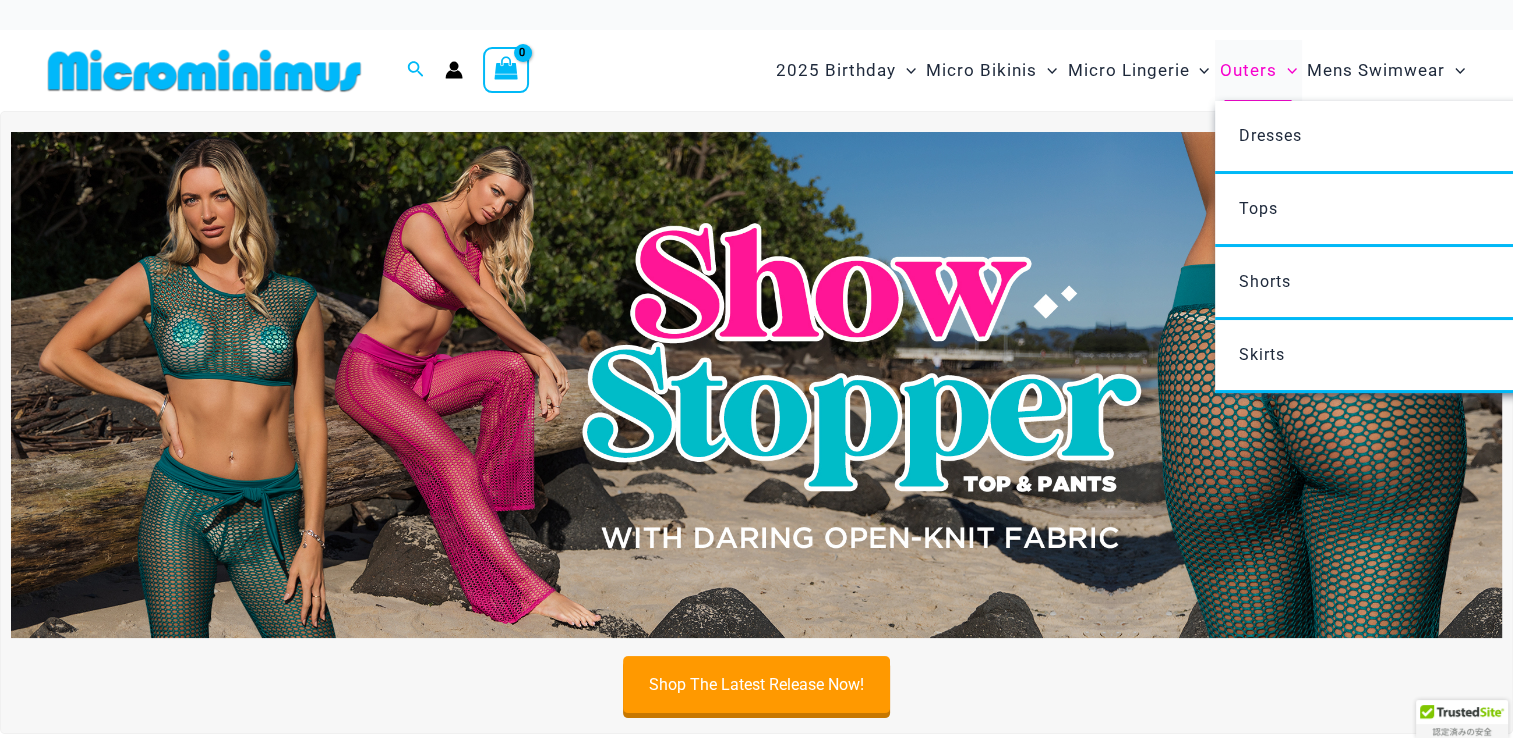 click on "Outers" at bounding box center [1248, 70] 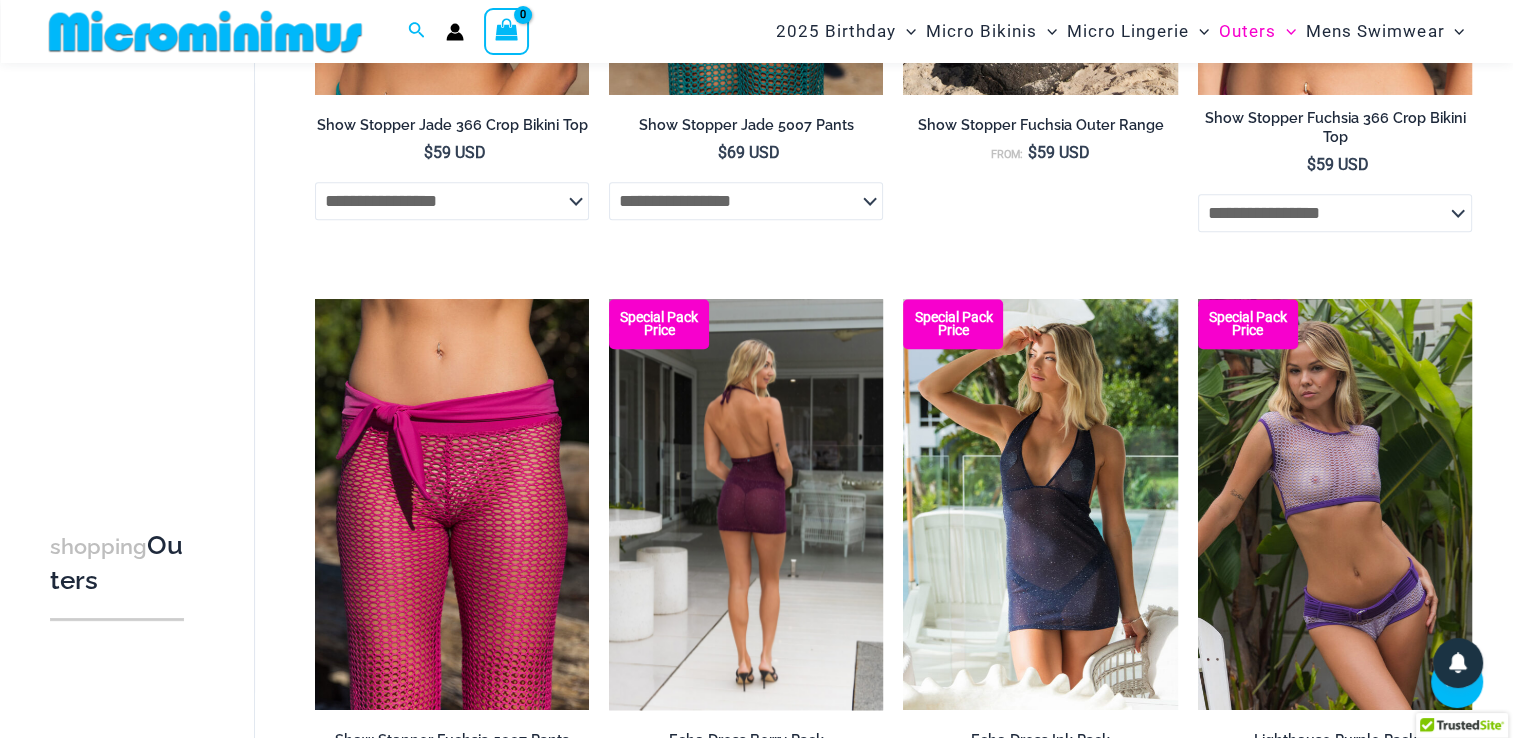 scroll, scrollTop: 1316, scrollLeft: 0, axis: vertical 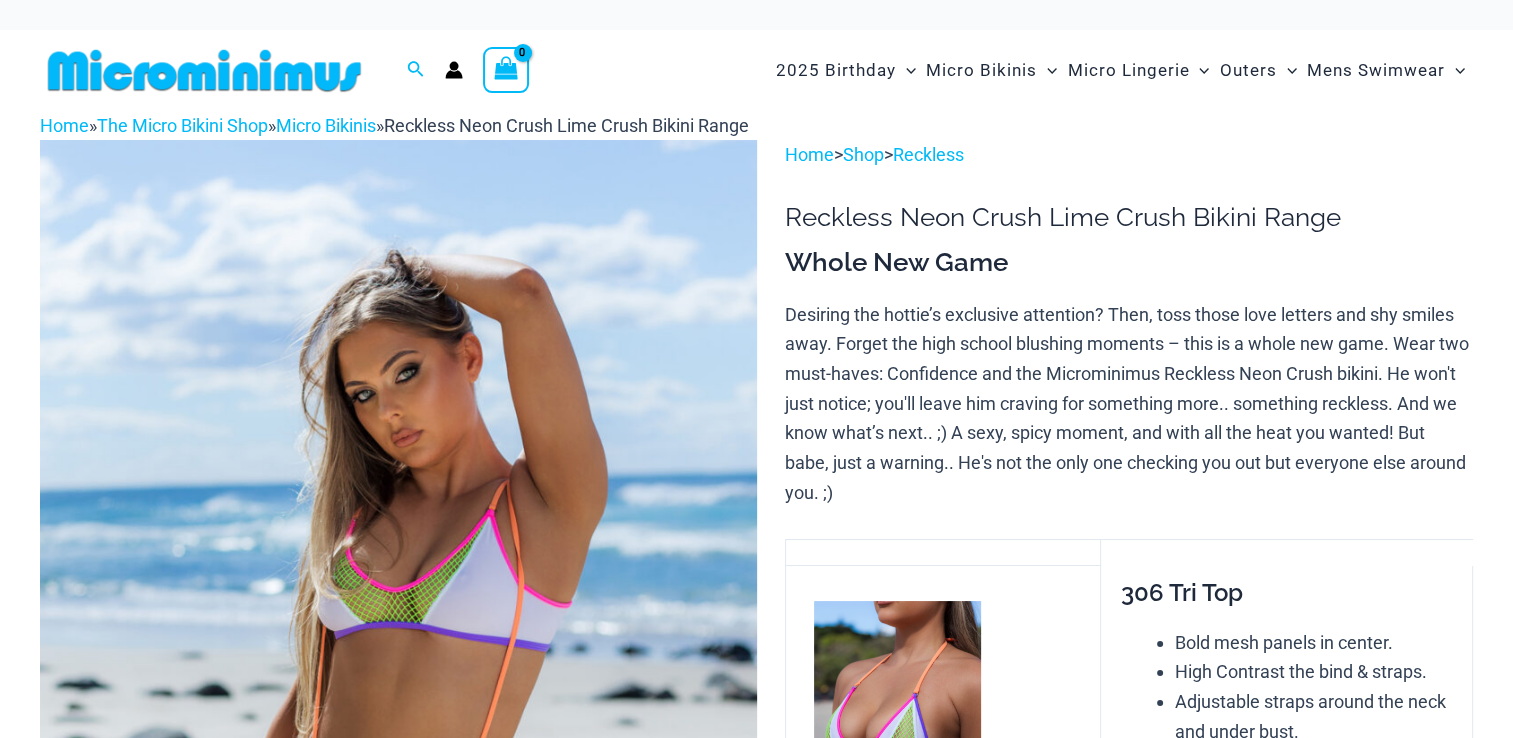 drag, startPoint x: 0, startPoint y: 0, endPoint x: 524, endPoint y: 322, distance: 615.02844 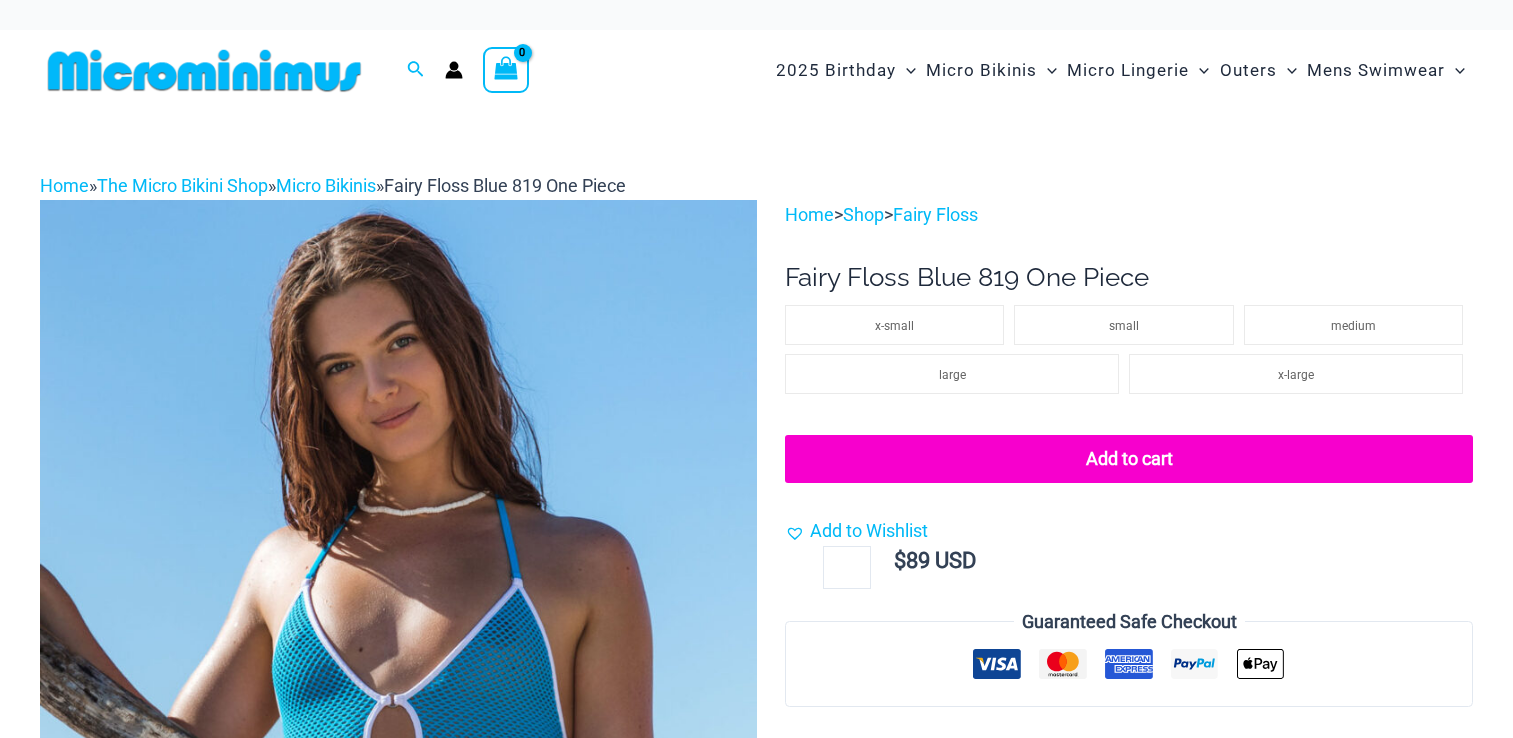 scroll, scrollTop: 0, scrollLeft: 0, axis: both 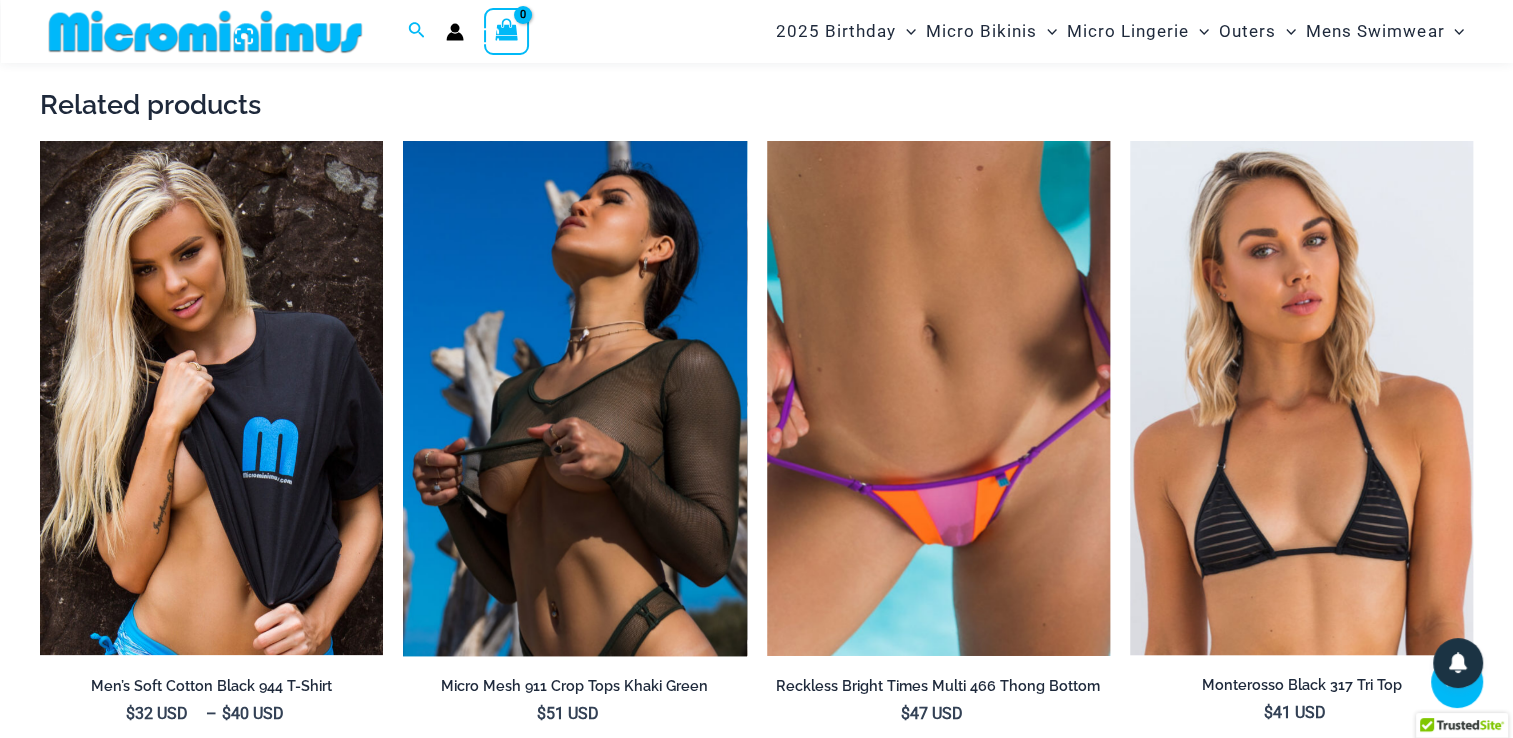 drag, startPoint x: 205, startPoint y: 282, endPoint x: 619, endPoint y: 286, distance: 414.01932 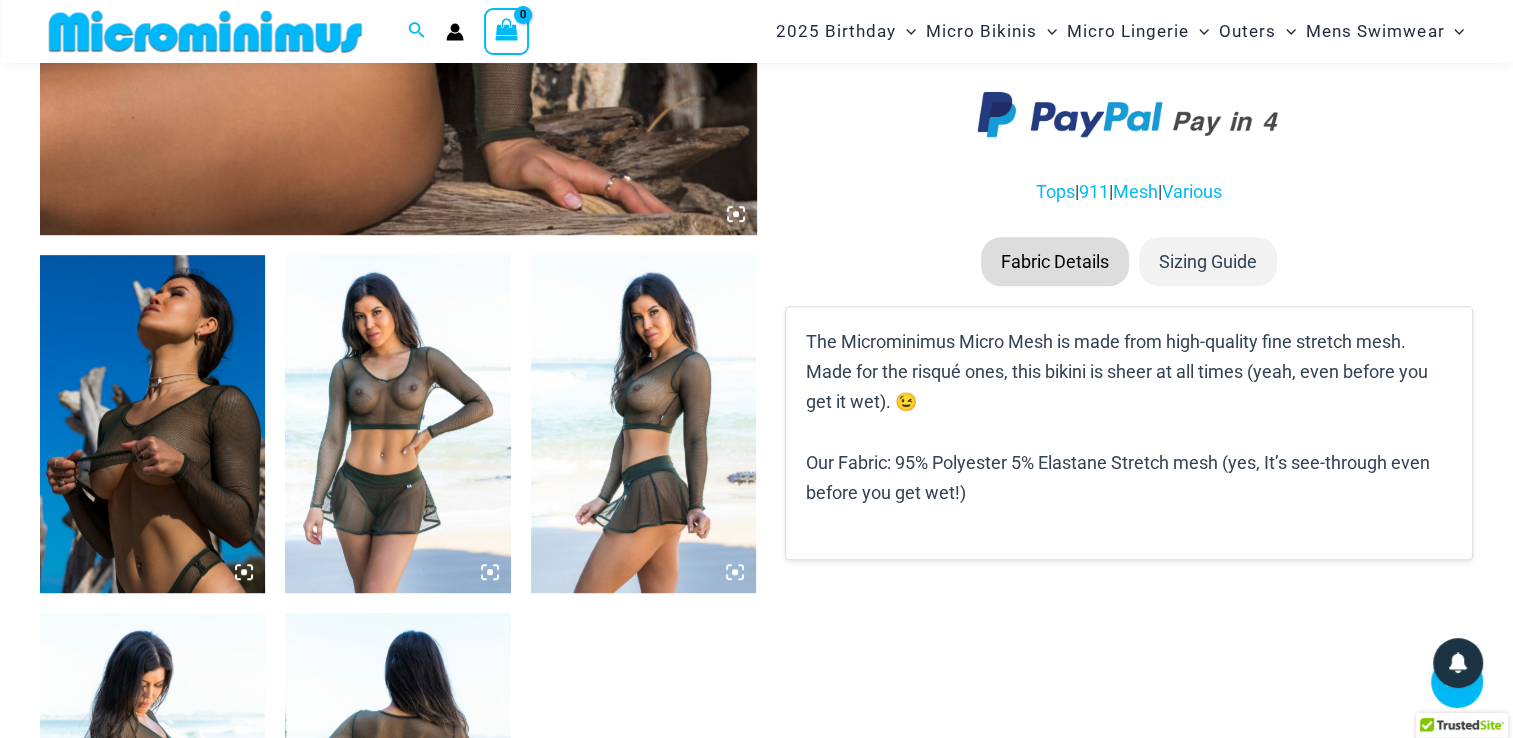 scroll, scrollTop: 981, scrollLeft: 0, axis: vertical 